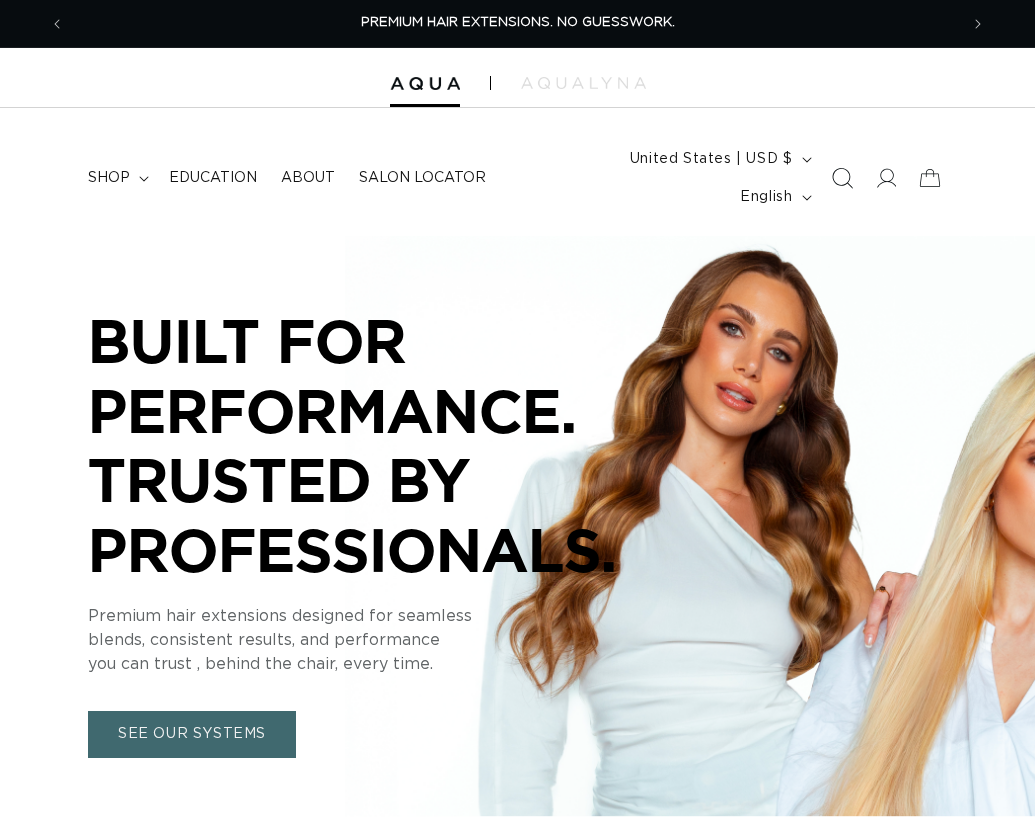 scroll, scrollTop: 0, scrollLeft: 0, axis: both 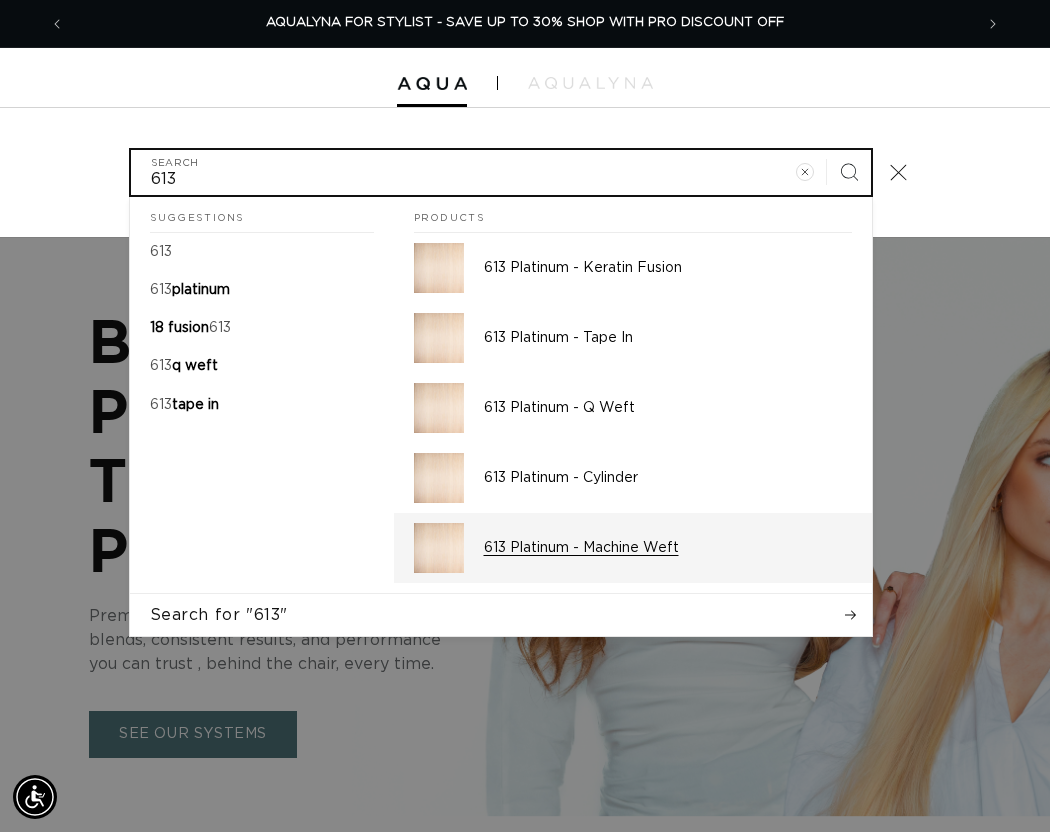 type on "613" 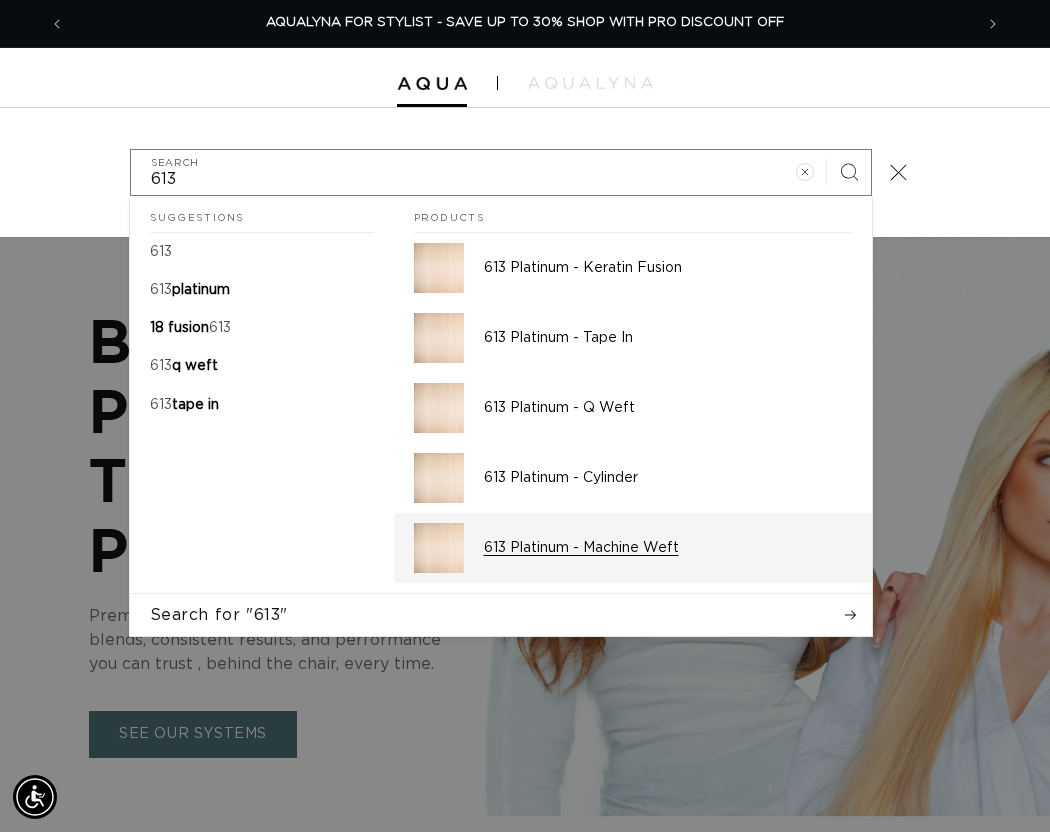 click on "613 Platinum - Machine Weft" at bounding box center [668, 548] 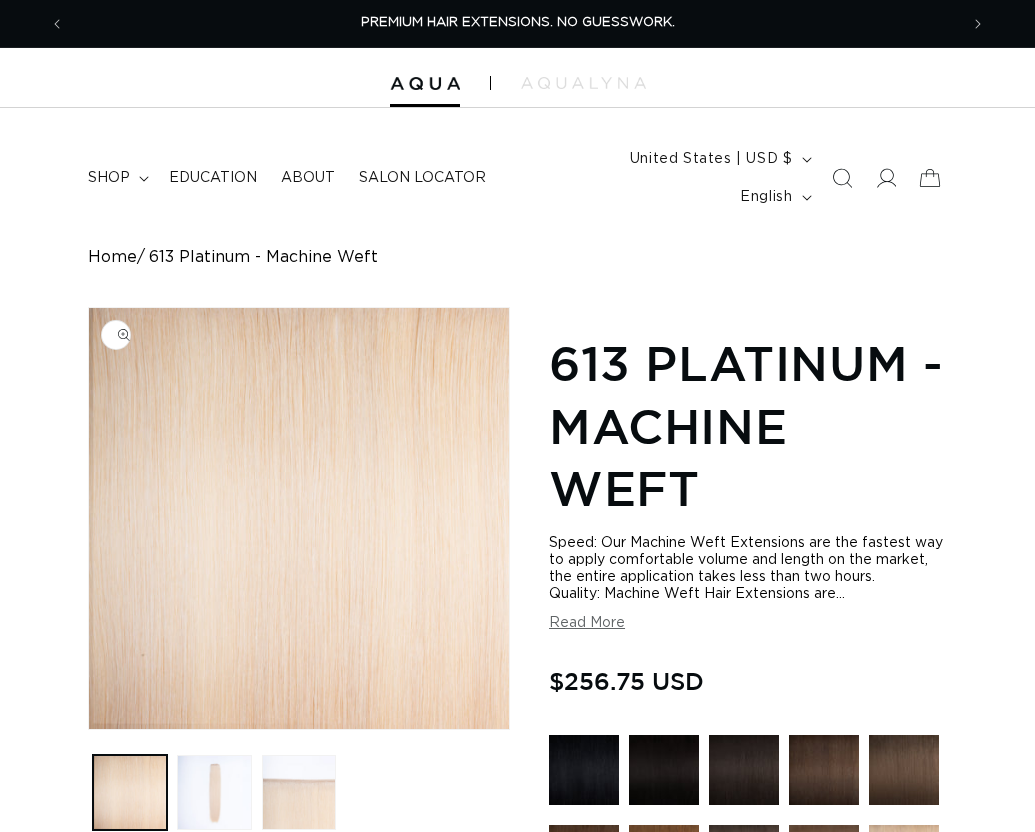 scroll, scrollTop: 0, scrollLeft: 0, axis: both 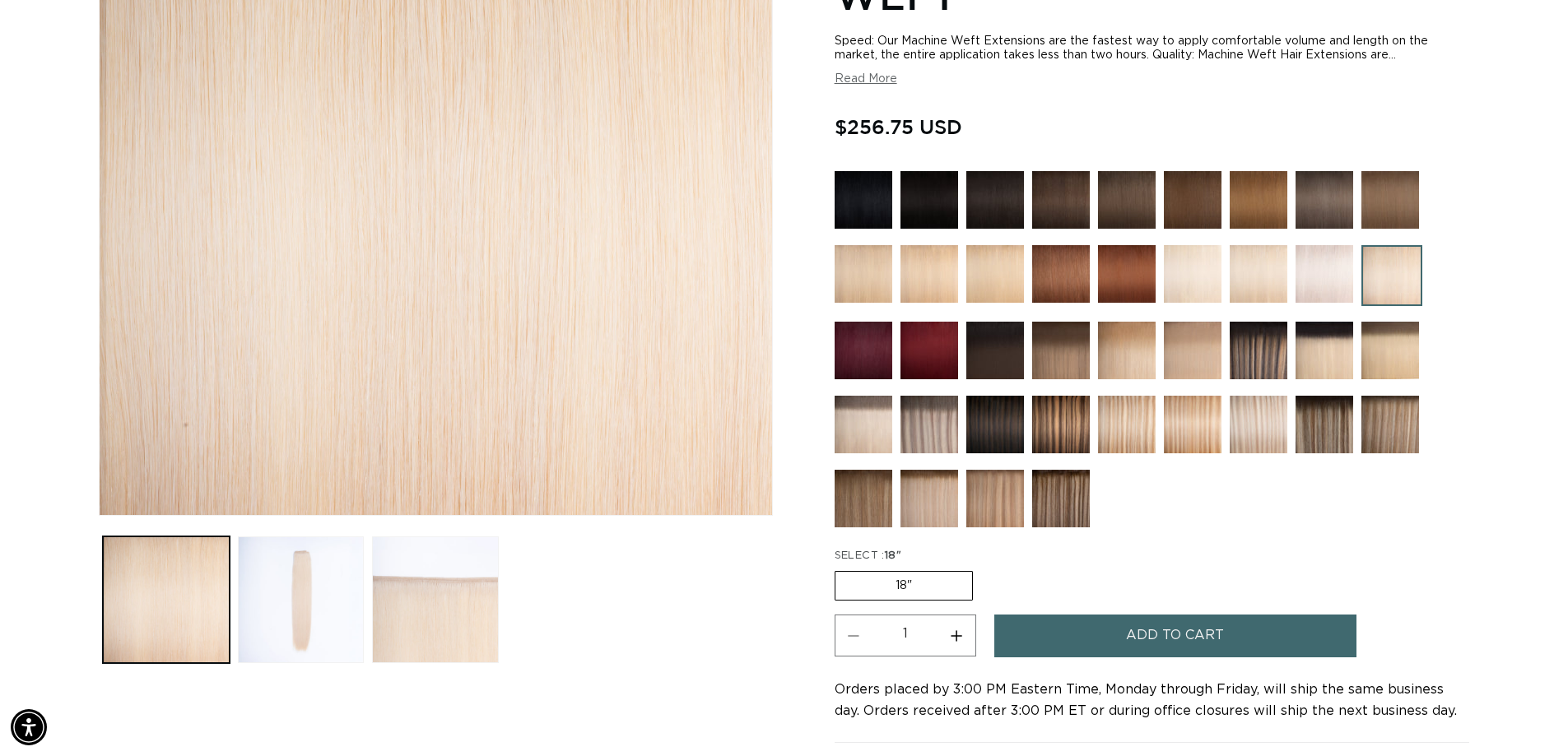 click at bounding box center [1324, 274] 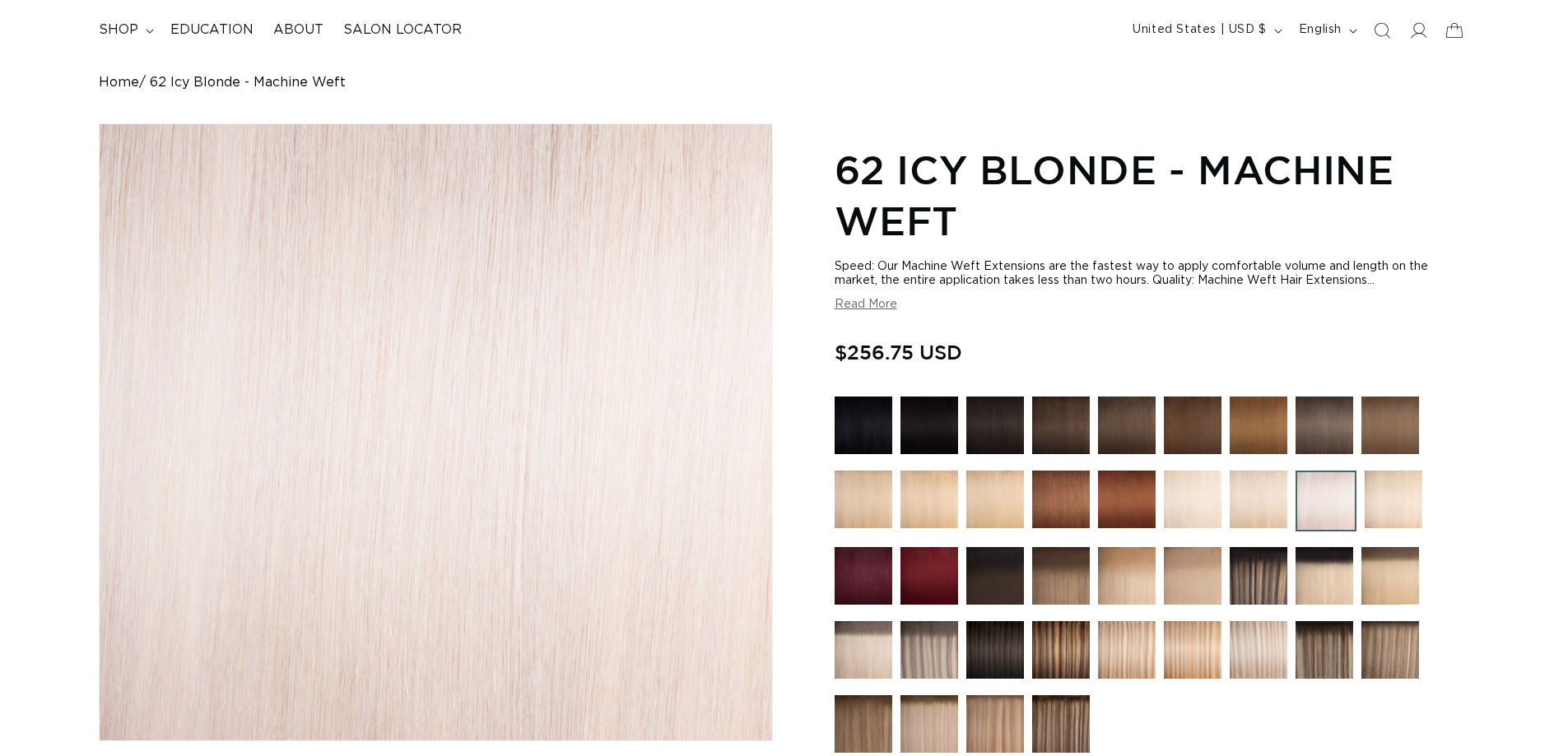scroll, scrollTop: 0, scrollLeft: 0, axis: both 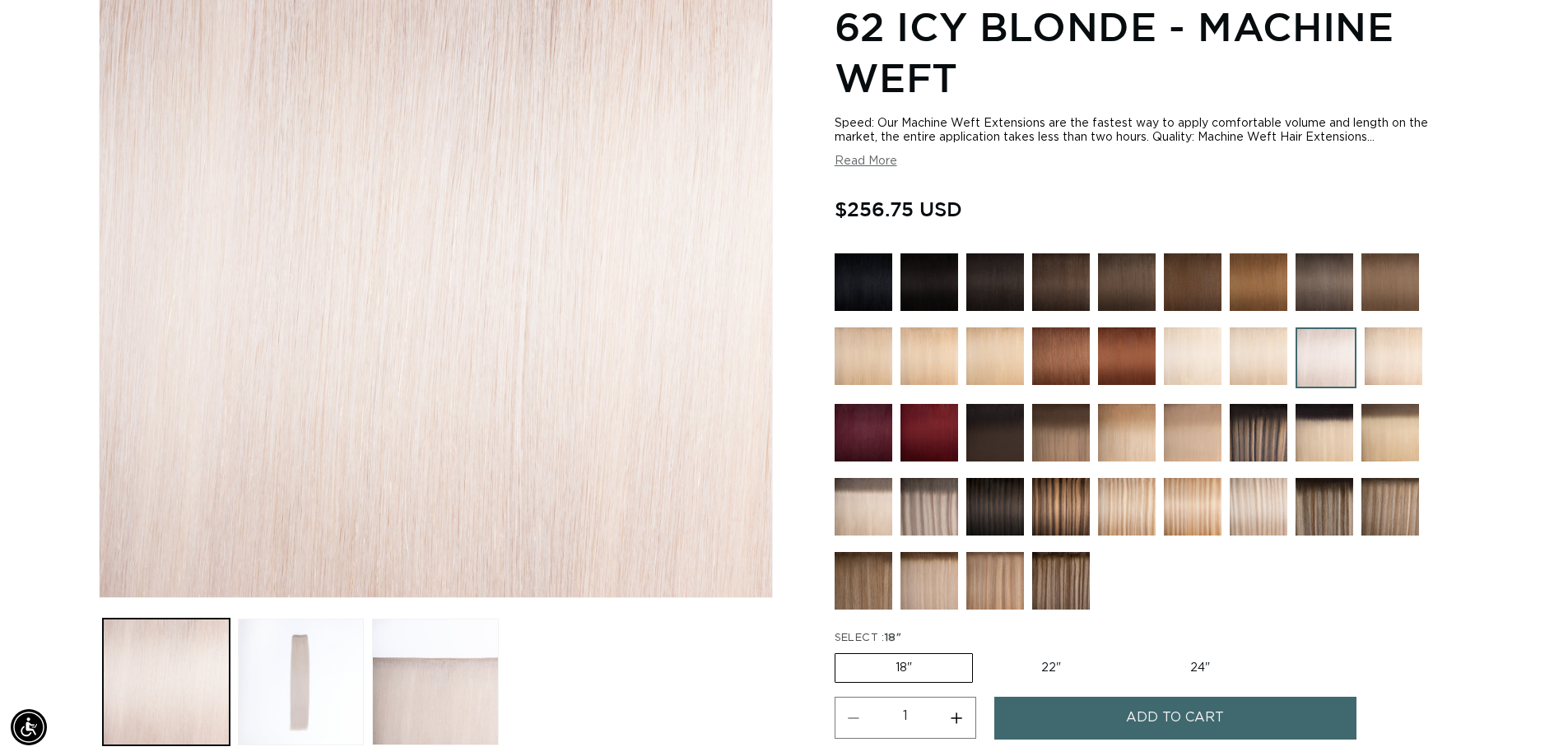 click at bounding box center (1259, 356) 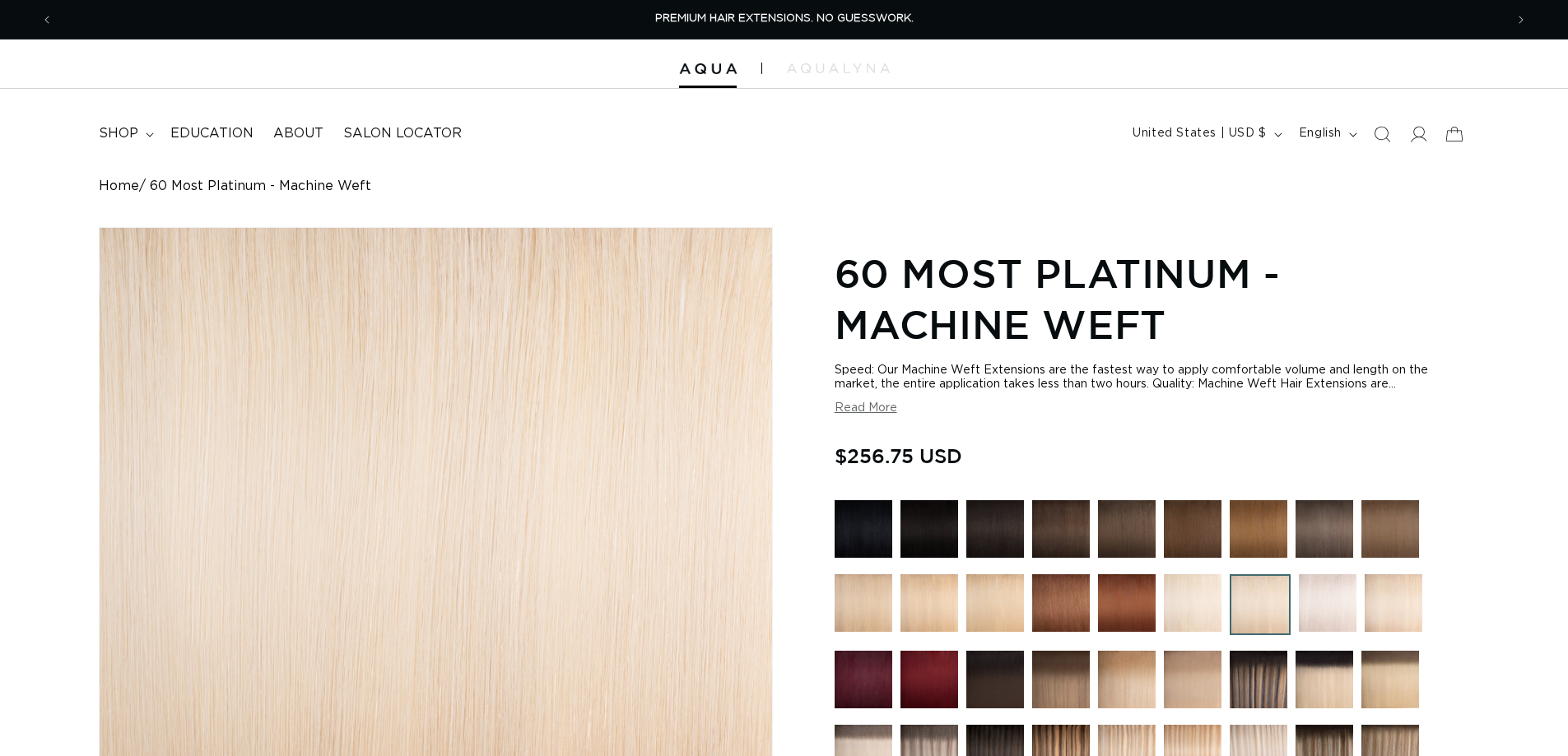 scroll, scrollTop: 0, scrollLeft: 0, axis: both 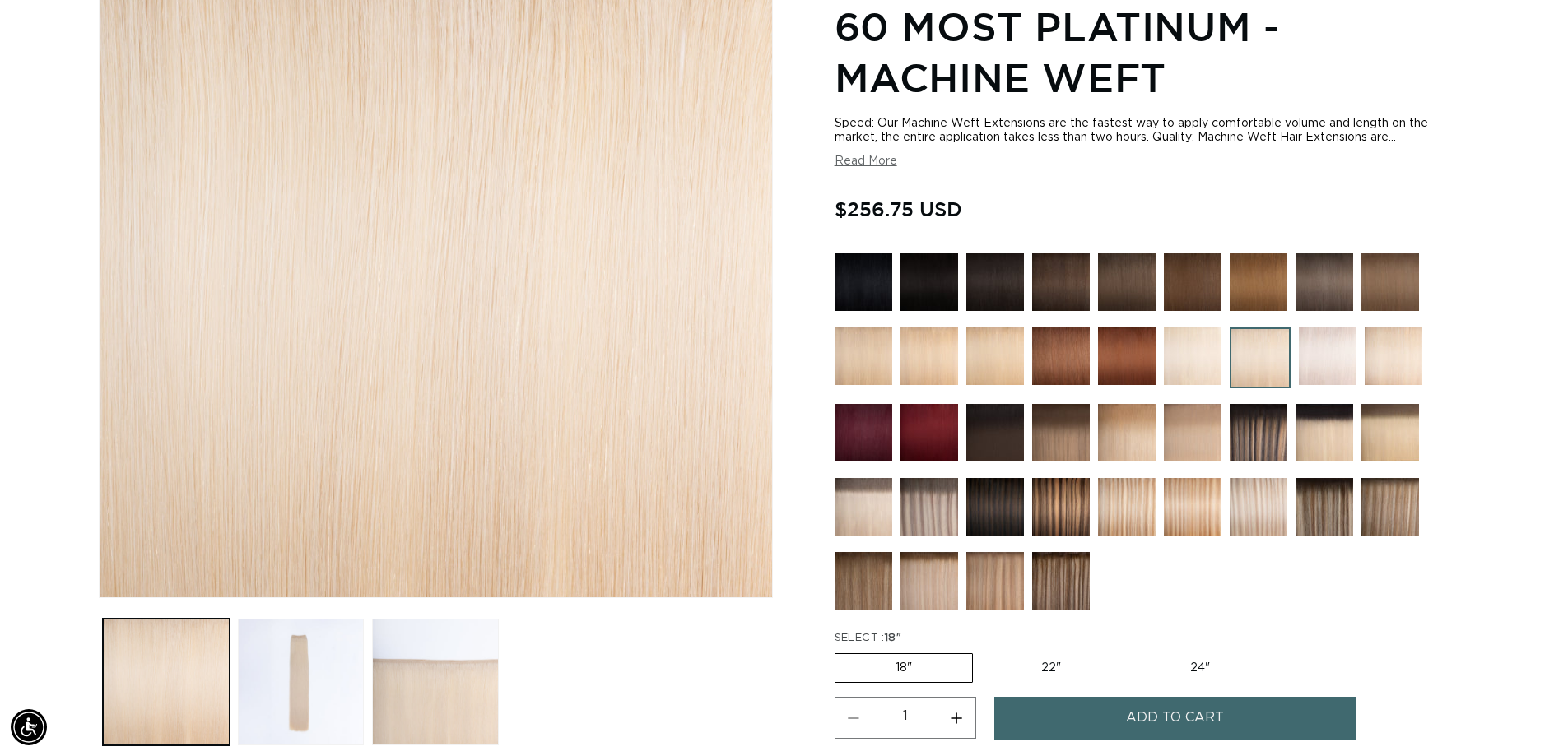 click at bounding box center [1193, 356] 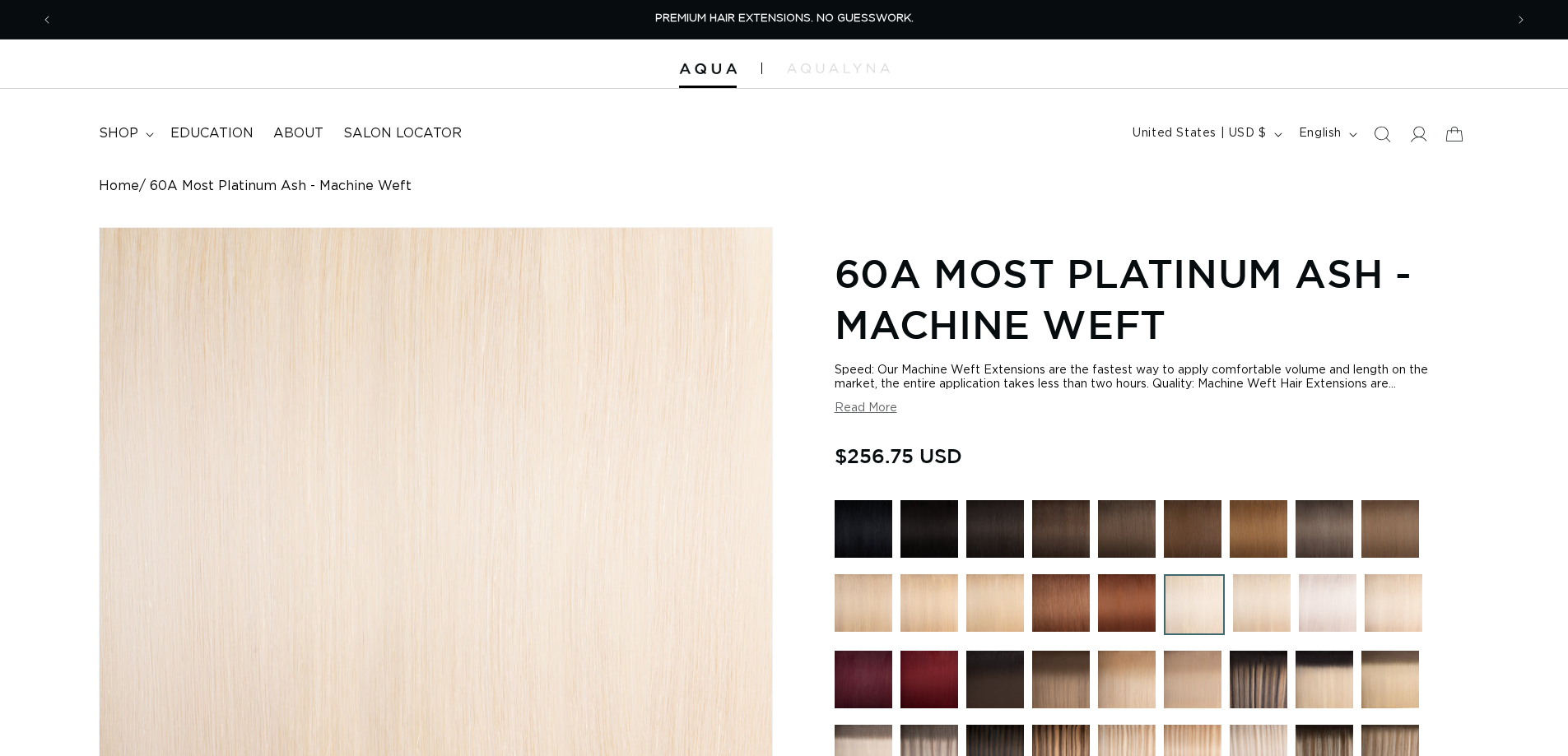 scroll, scrollTop: 0, scrollLeft: 0, axis: both 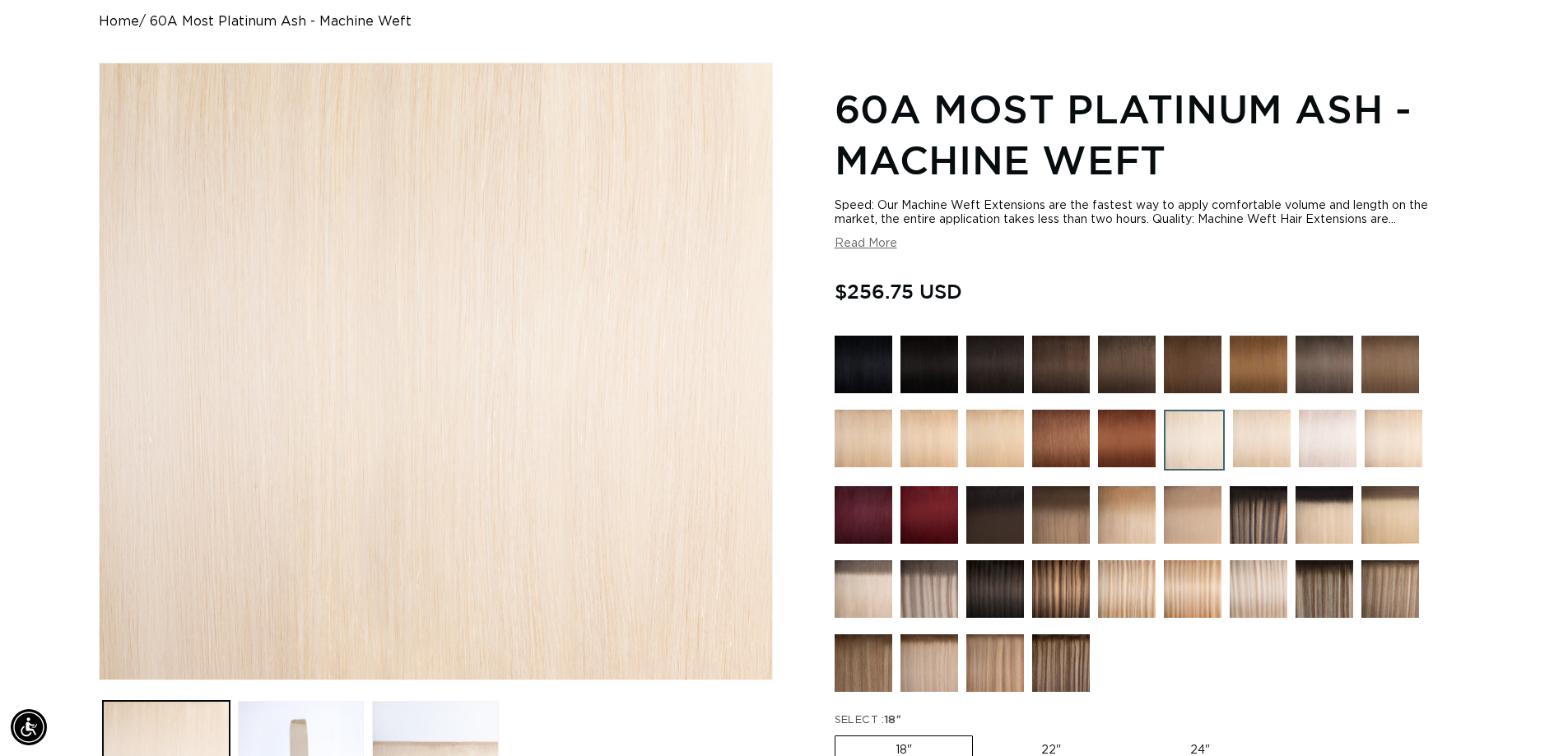 click at bounding box center (995, 438) 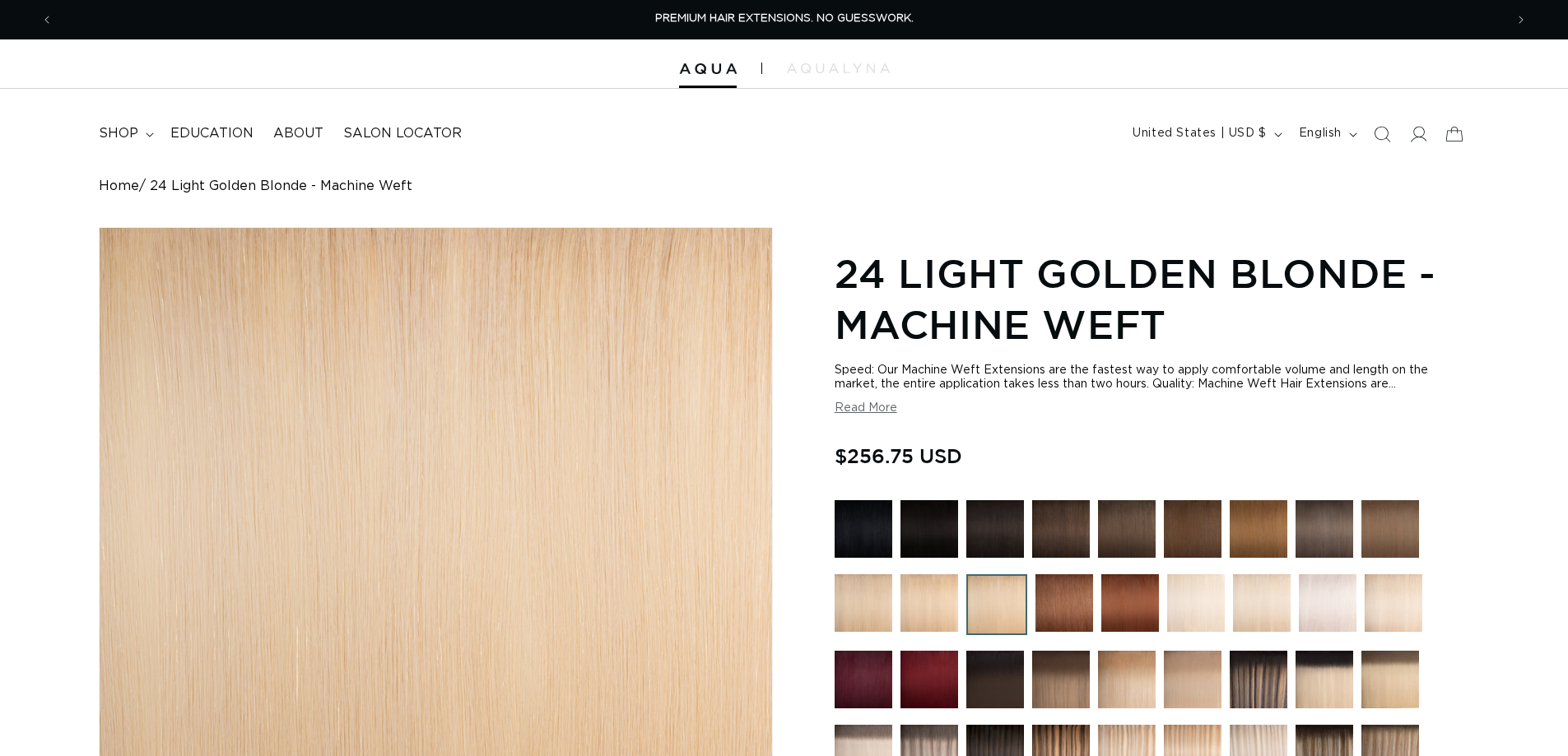 scroll, scrollTop: 0, scrollLeft: 0, axis: both 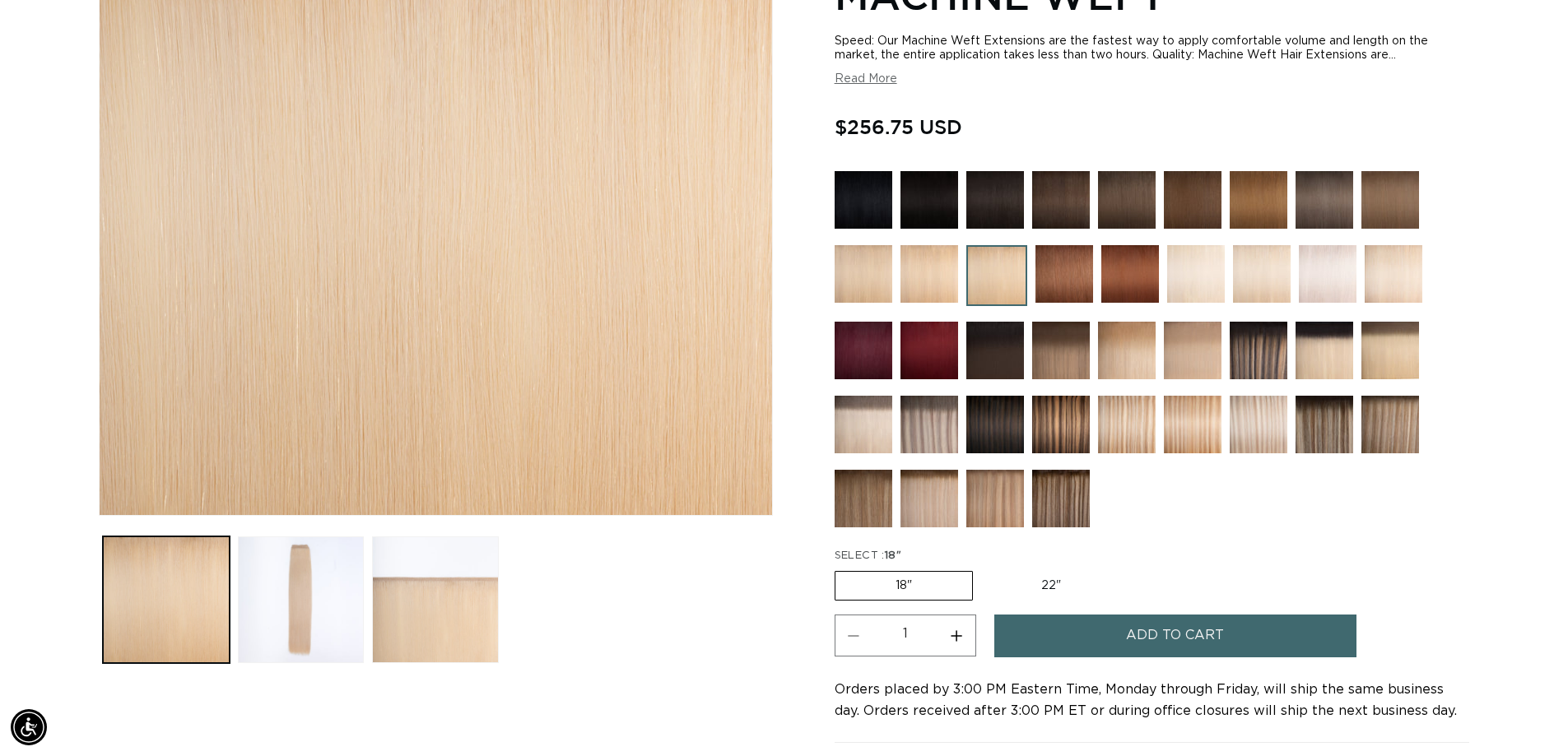 click at bounding box center [1196, 274] 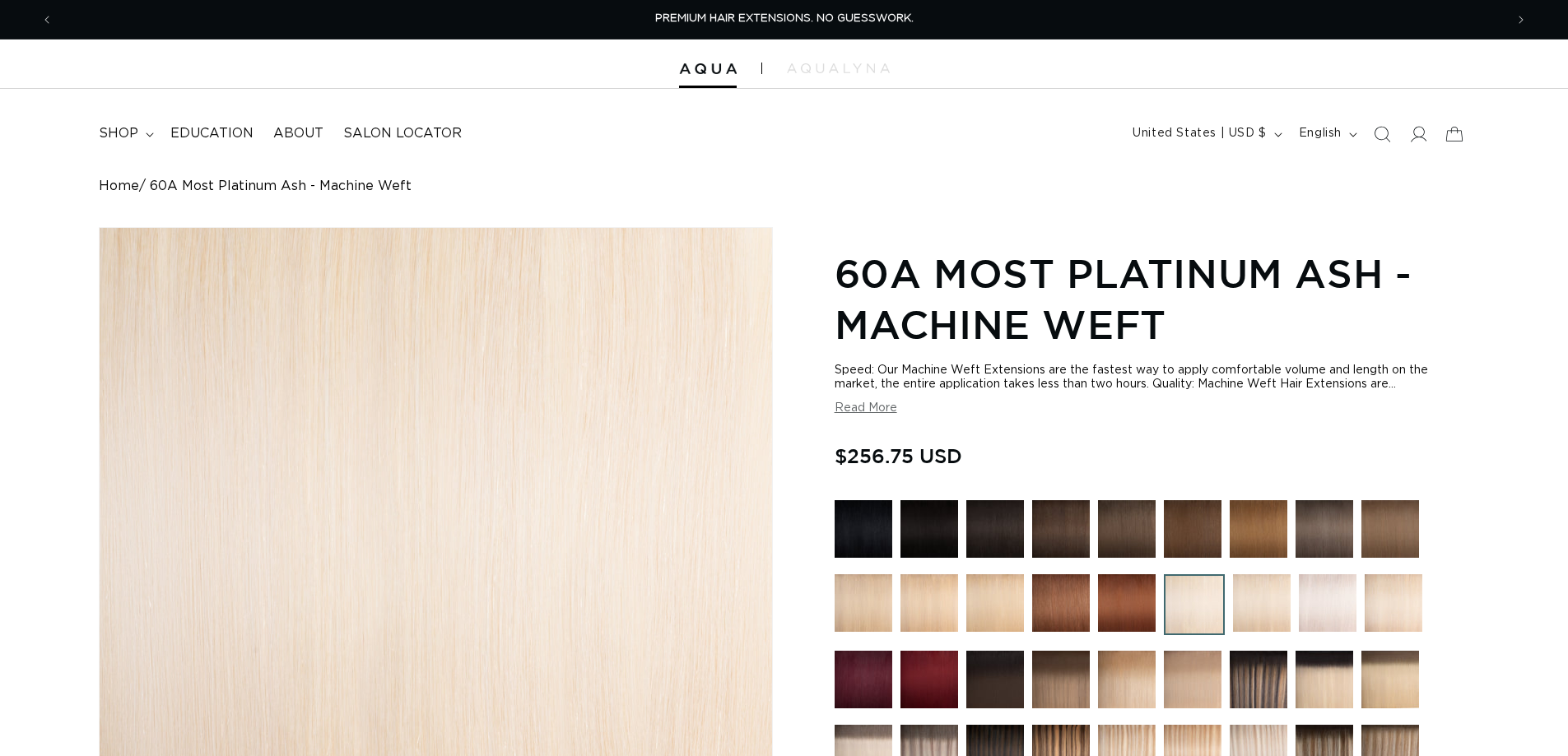 scroll, scrollTop: 0, scrollLeft: 0, axis: both 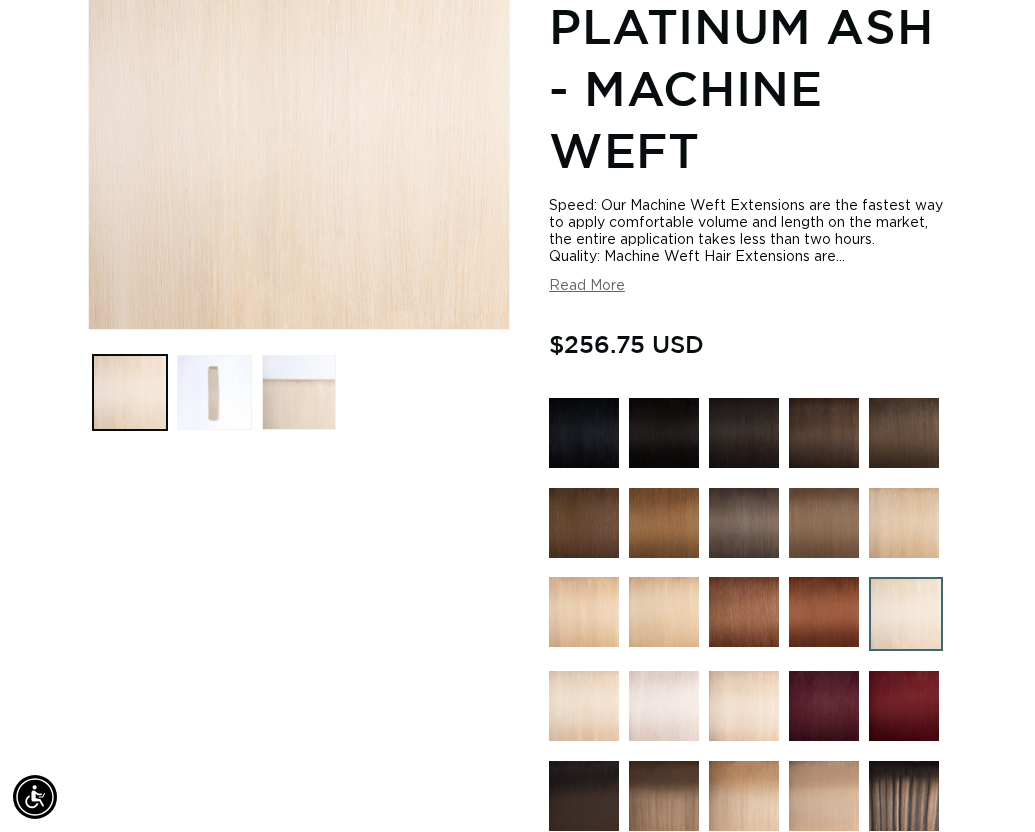 click at bounding box center (584, 706) 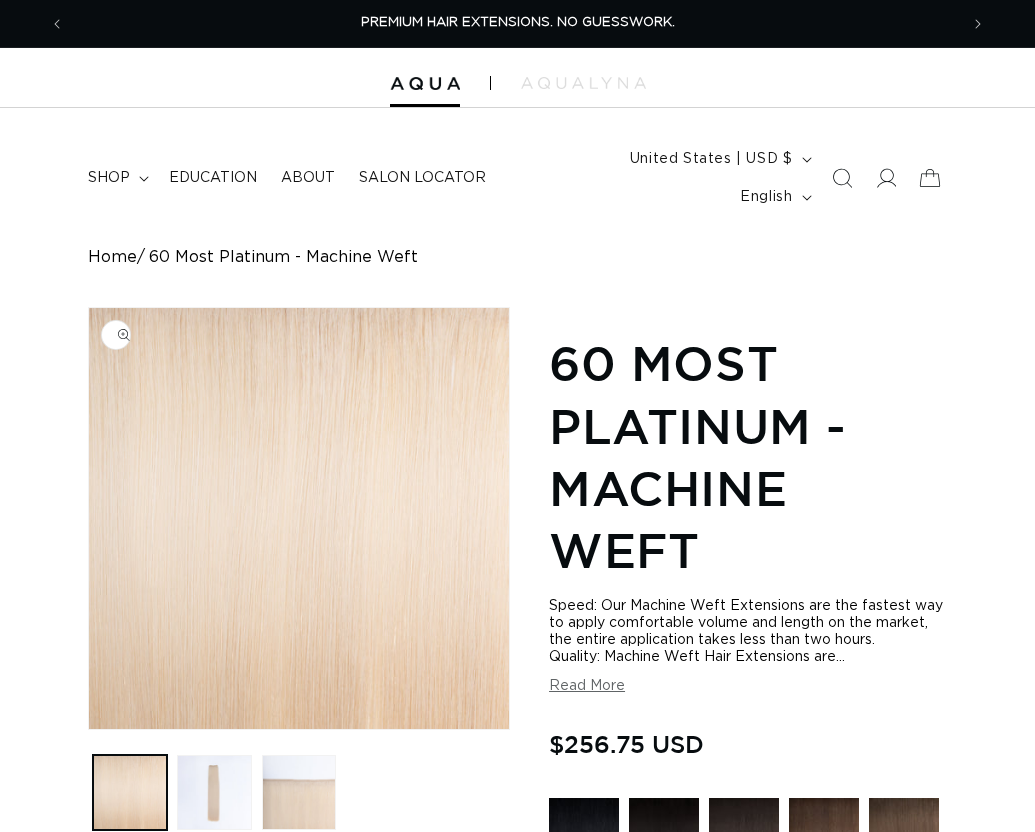 scroll, scrollTop: 0, scrollLeft: 0, axis: both 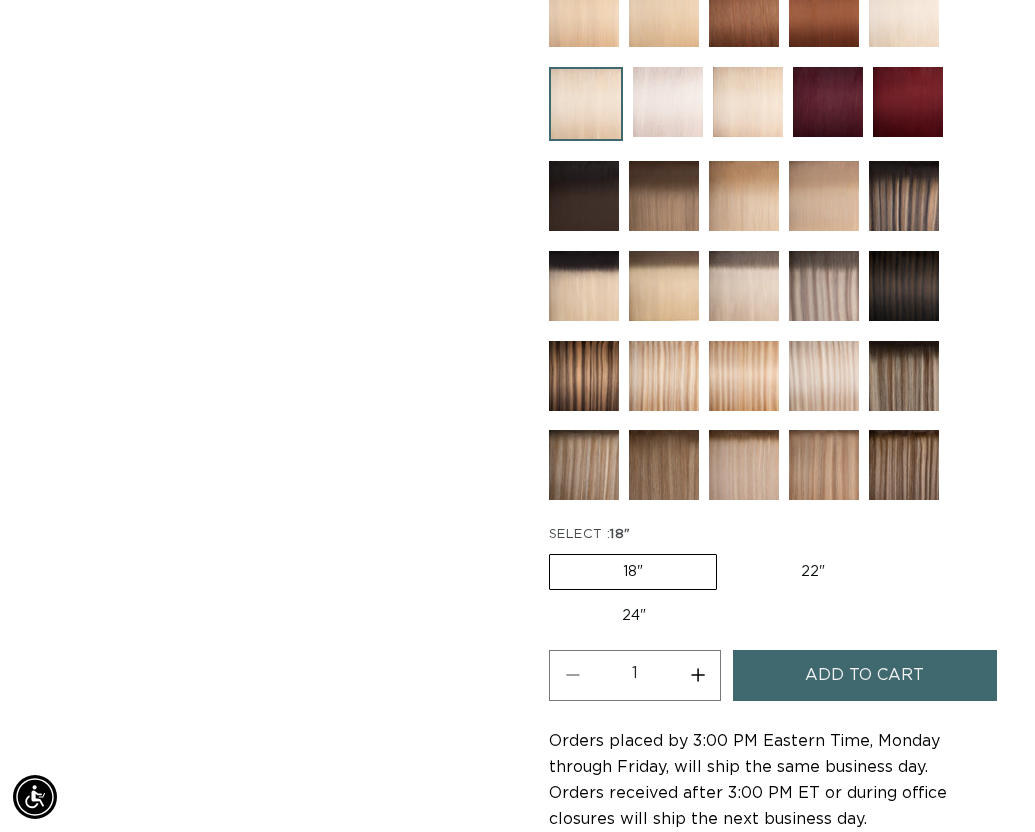 click on "22" Variant sold out or unavailable" at bounding box center (813, 572) 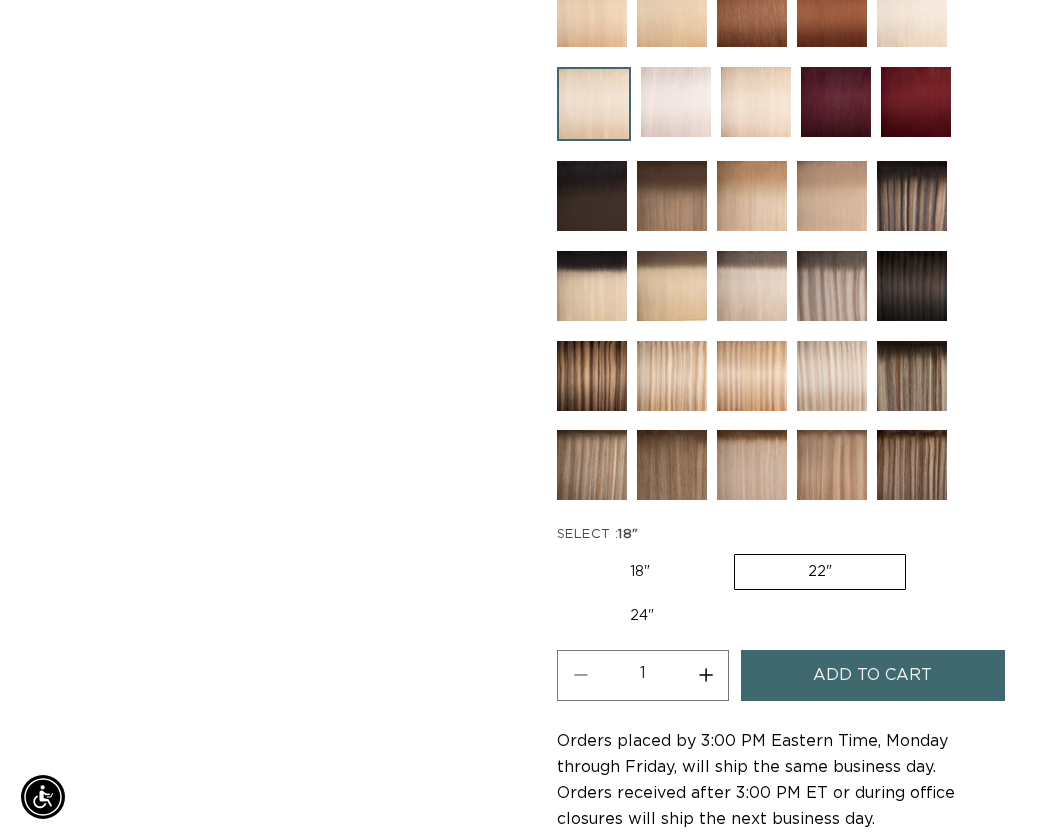 scroll, scrollTop: 0, scrollLeft: 893, axis: horizontal 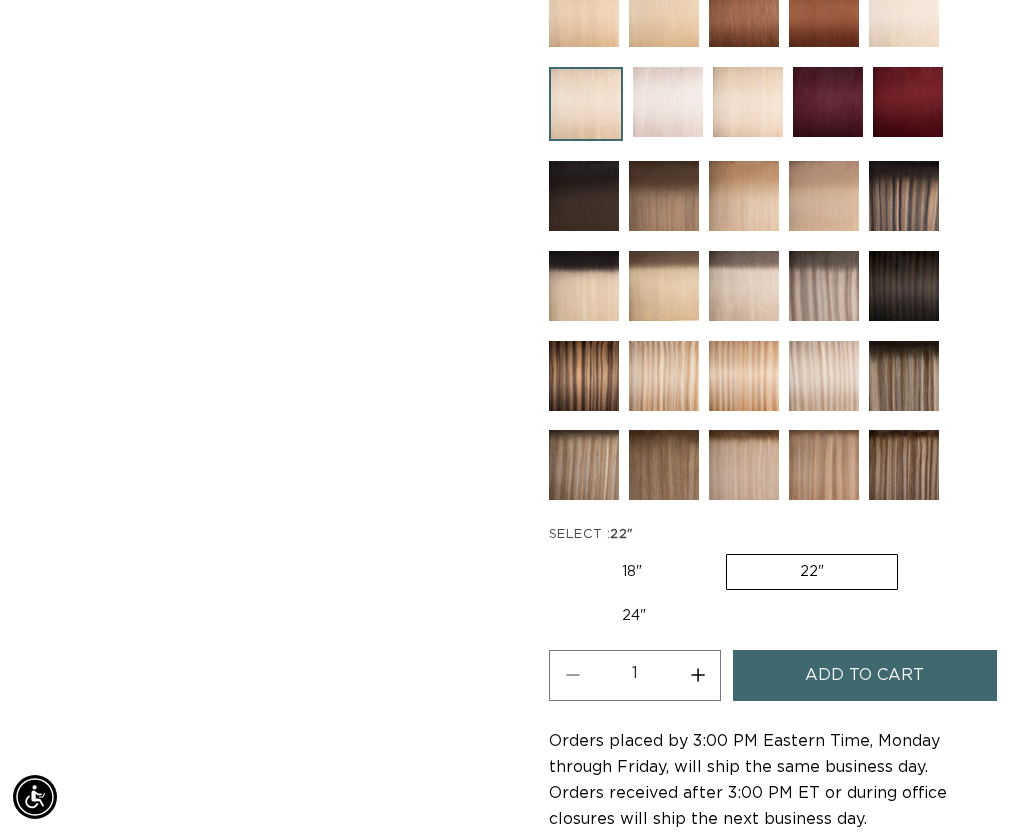 click on "Add to cart" at bounding box center (864, 675) 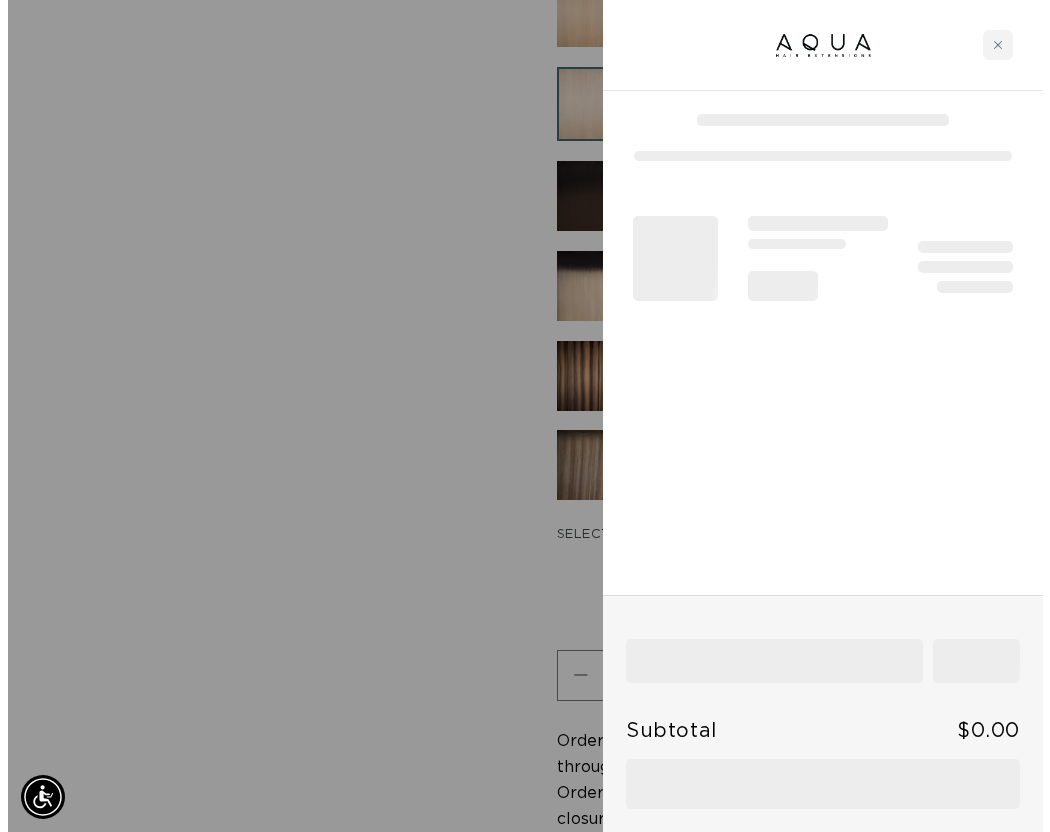 scroll, scrollTop: 0, scrollLeft: 908, axis: horizontal 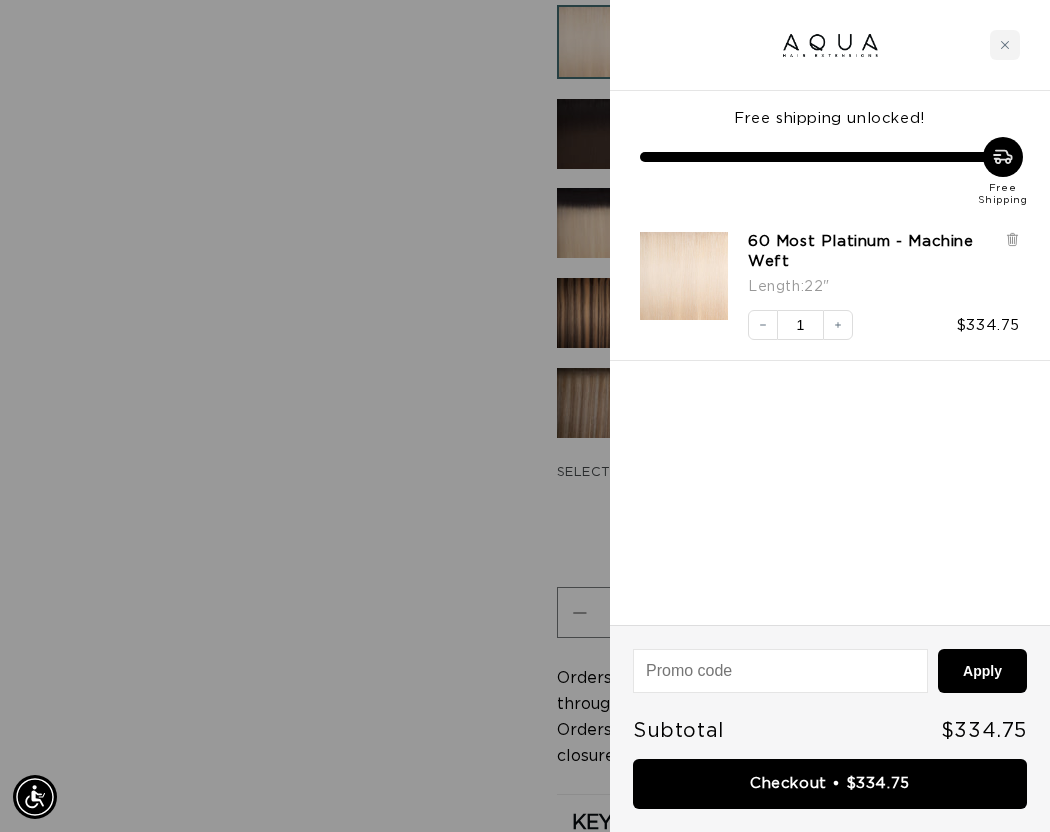 click at bounding box center (525, 416) 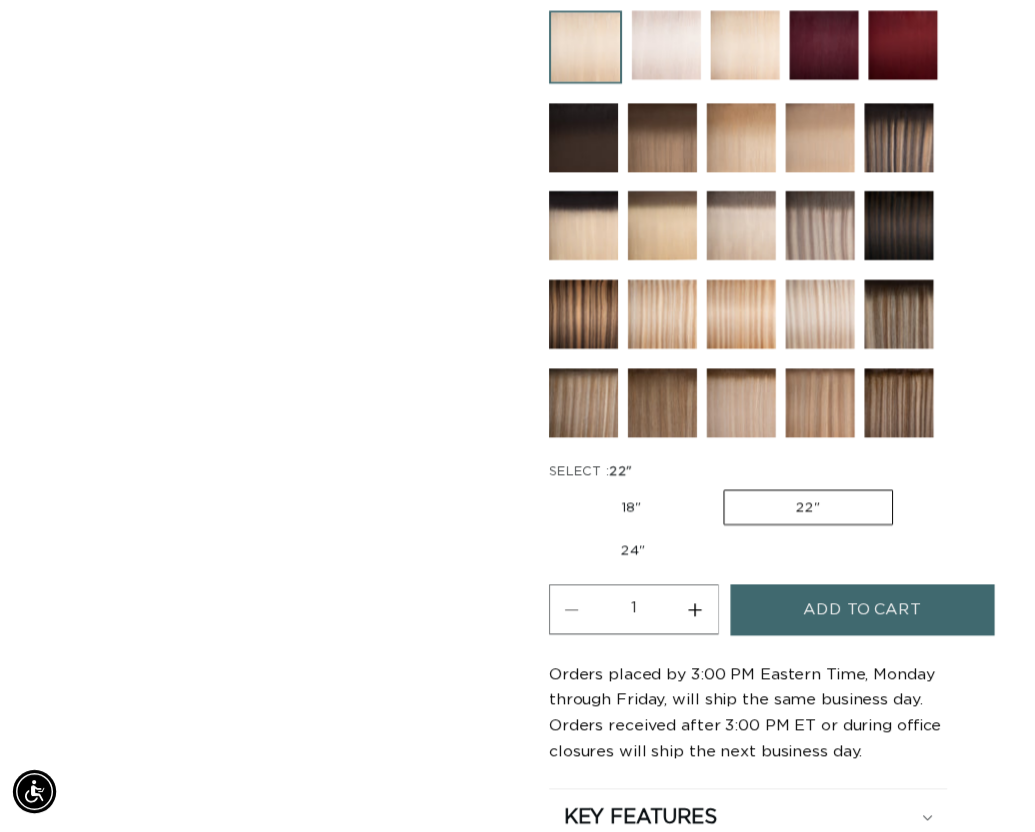 scroll, scrollTop: 0, scrollLeft: 1786, axis: horizontal 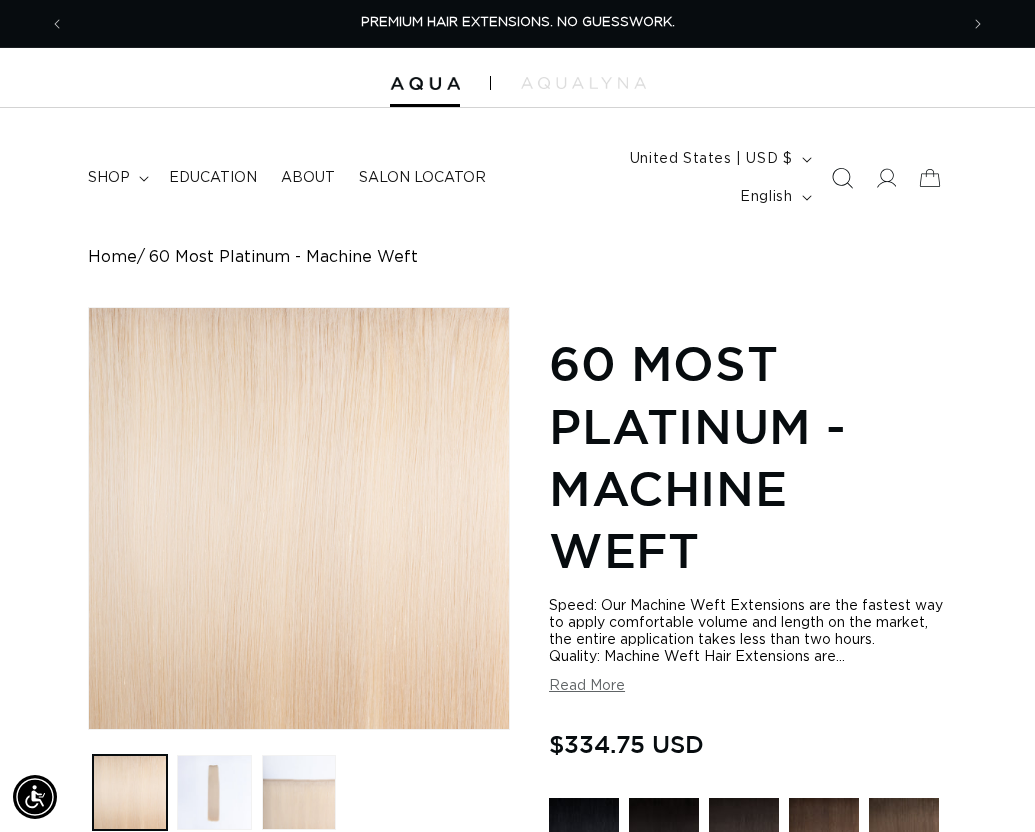 click 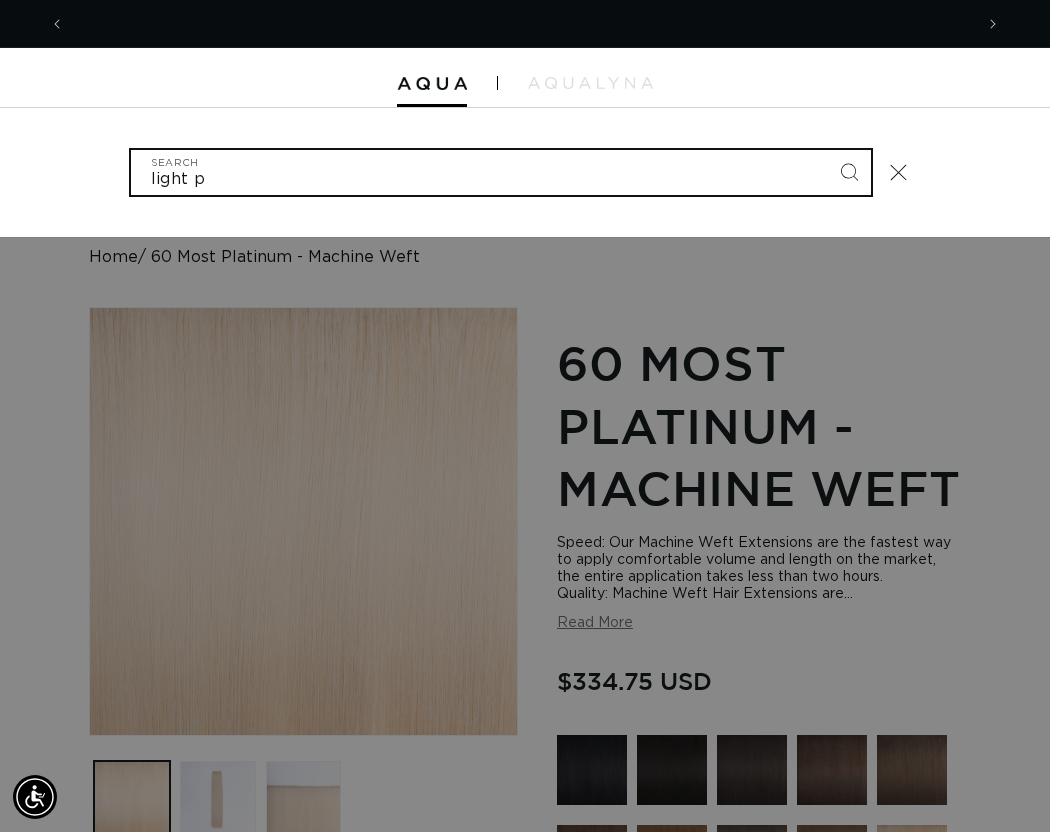 scroll, scrollTop: 0, scrollLeft: 908, axis: horizontal 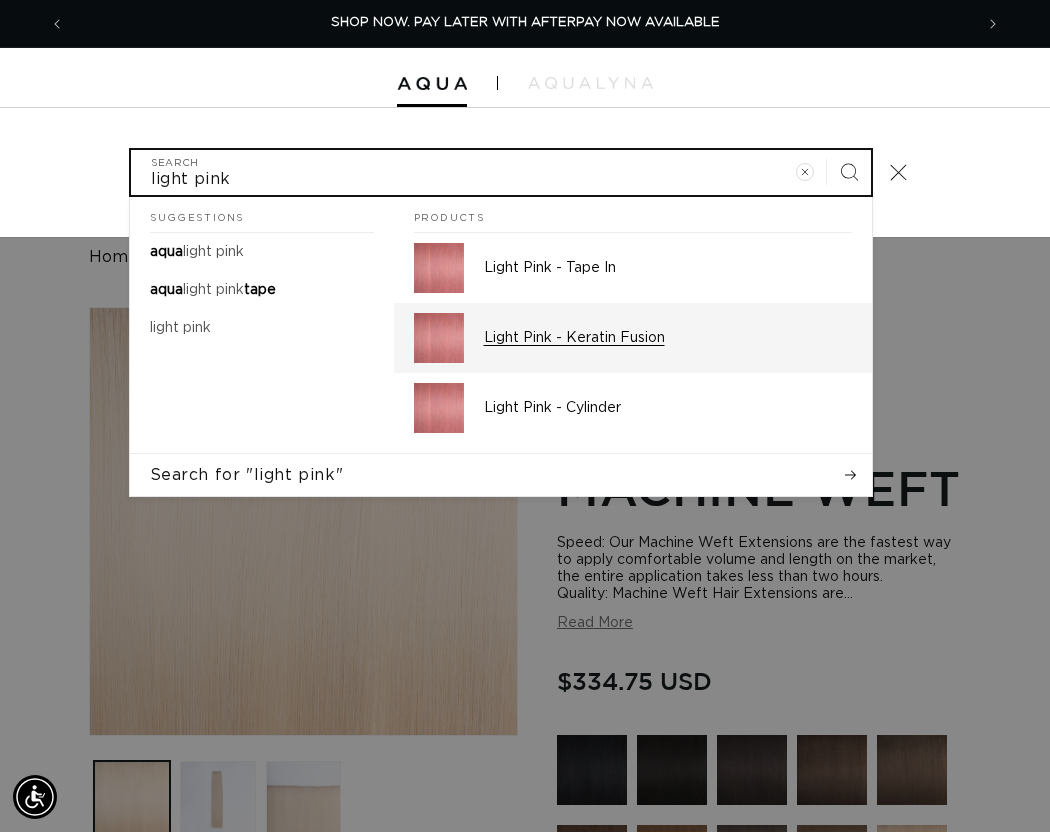 type on "light pink" 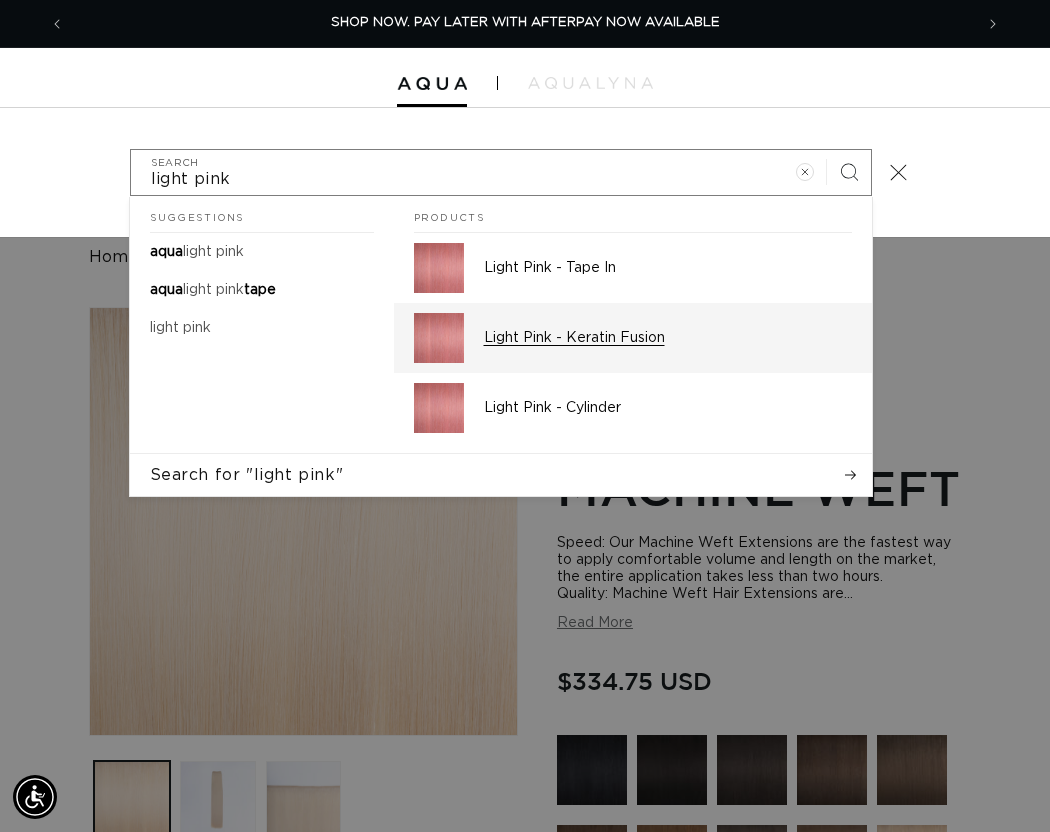 click at bounding box center (439, 338) 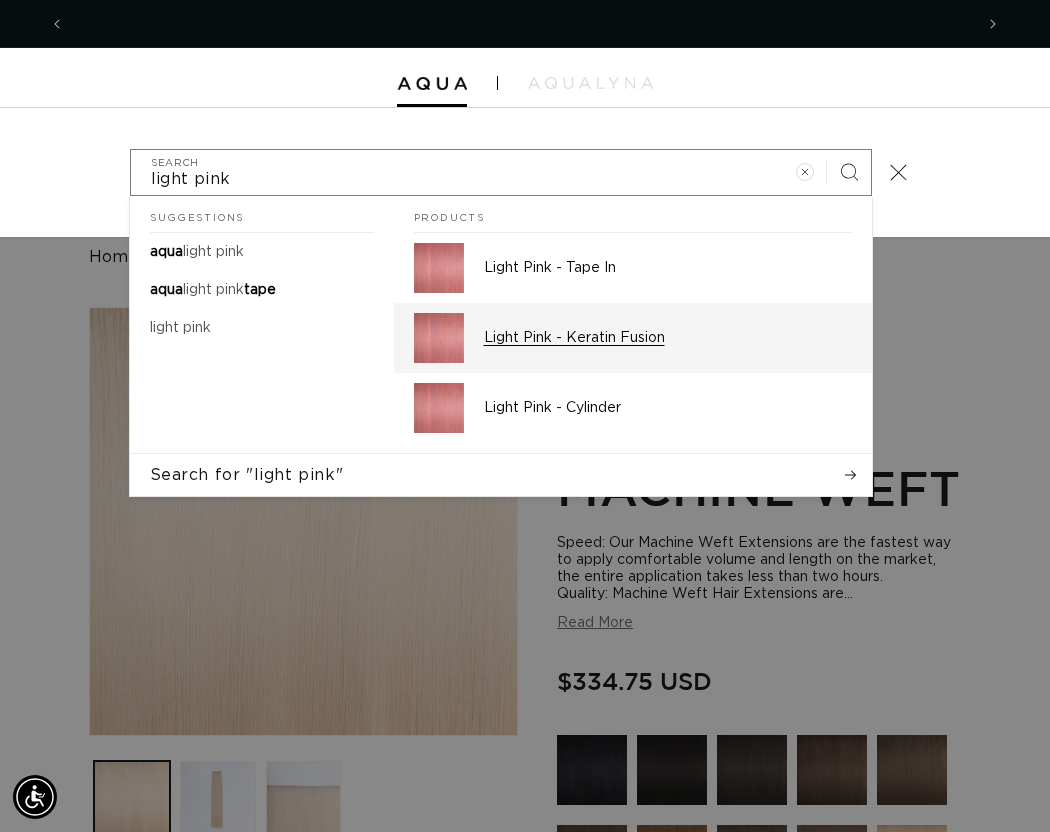 scroll, scrollTop: 0, scrollLeft: 1816, axis: horizontal 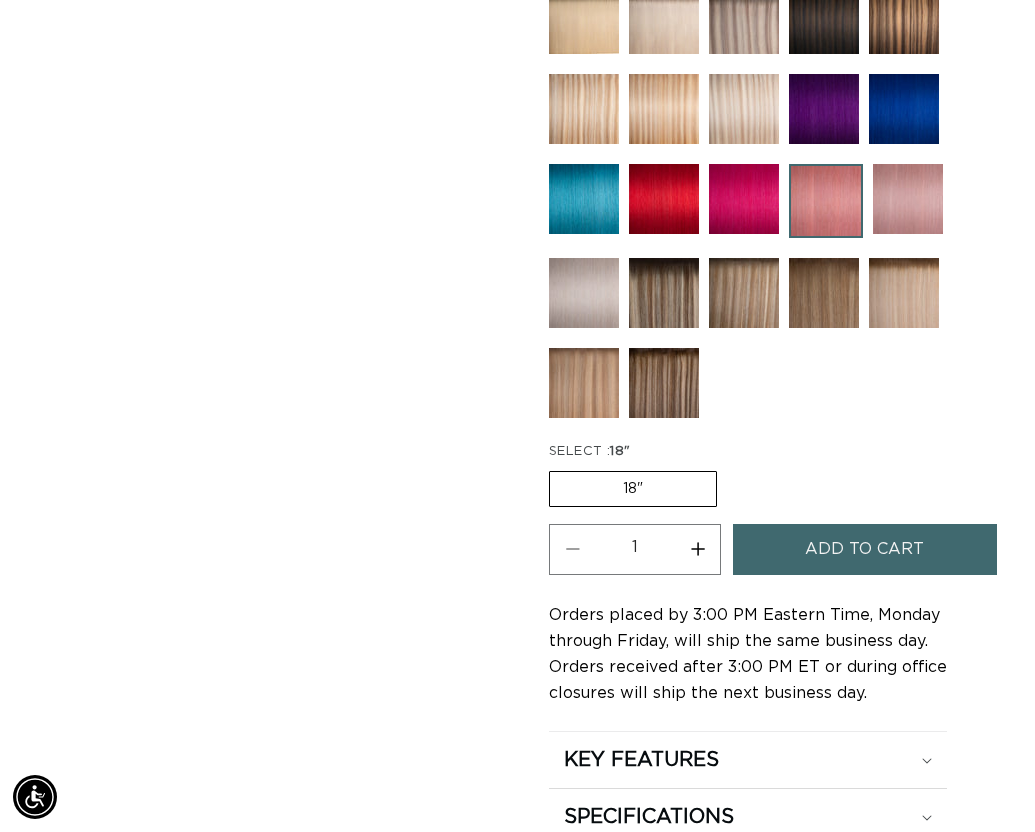 click on "Add to cart" at bounding box center [864, 549] 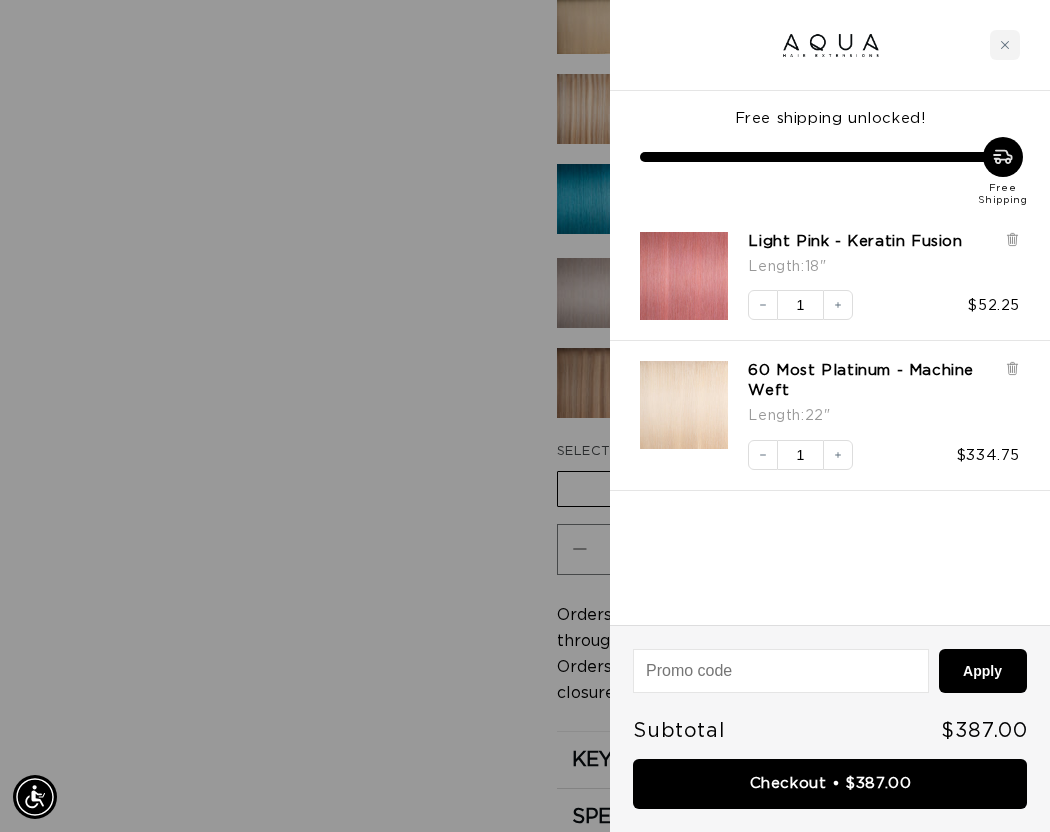 scroll, scrollTop: 0, scrollLeft: 908, axis: horizontal 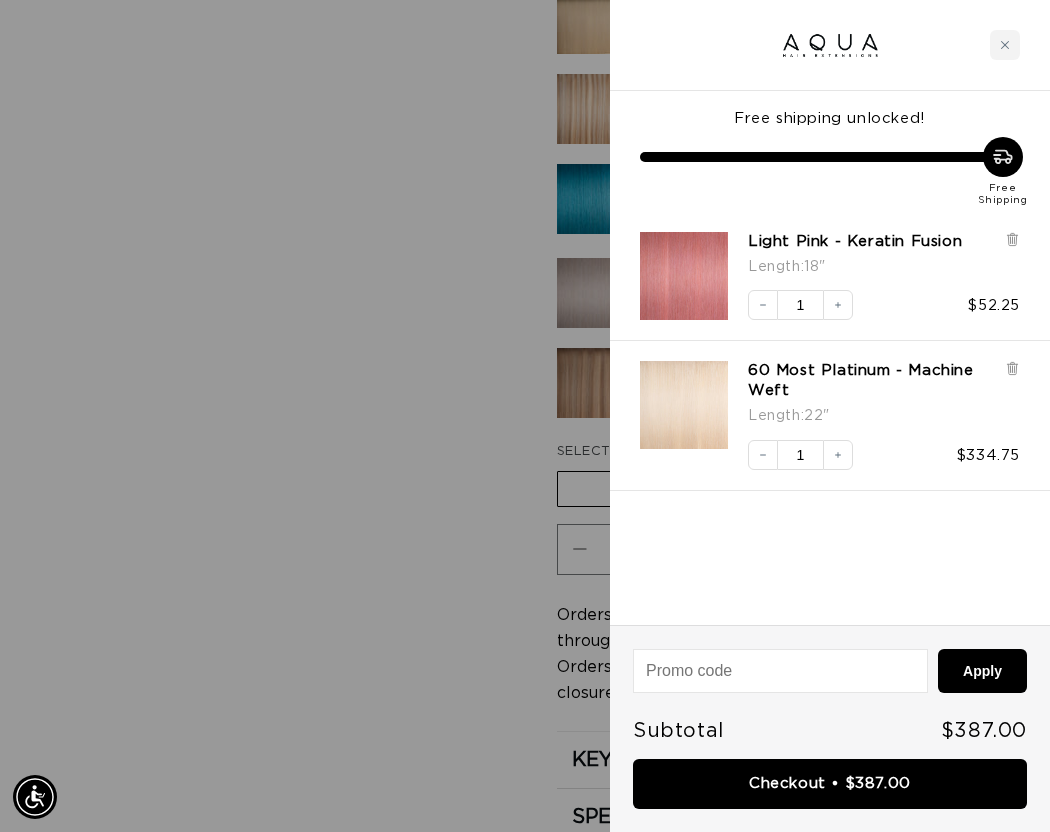 click at bounding box center (830, 45) 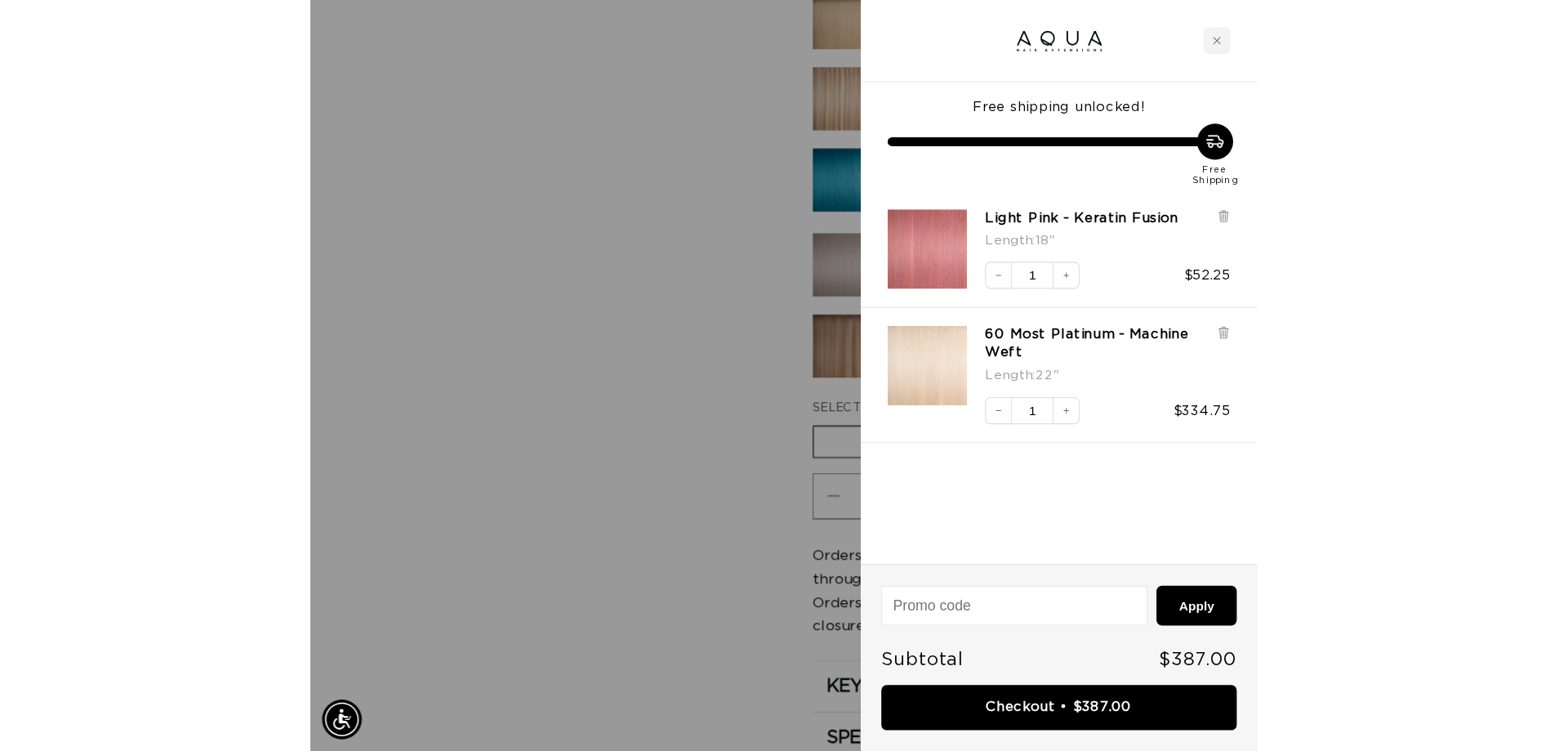scroll, scrollTop: 0, scrollLeft: 0, axis: both 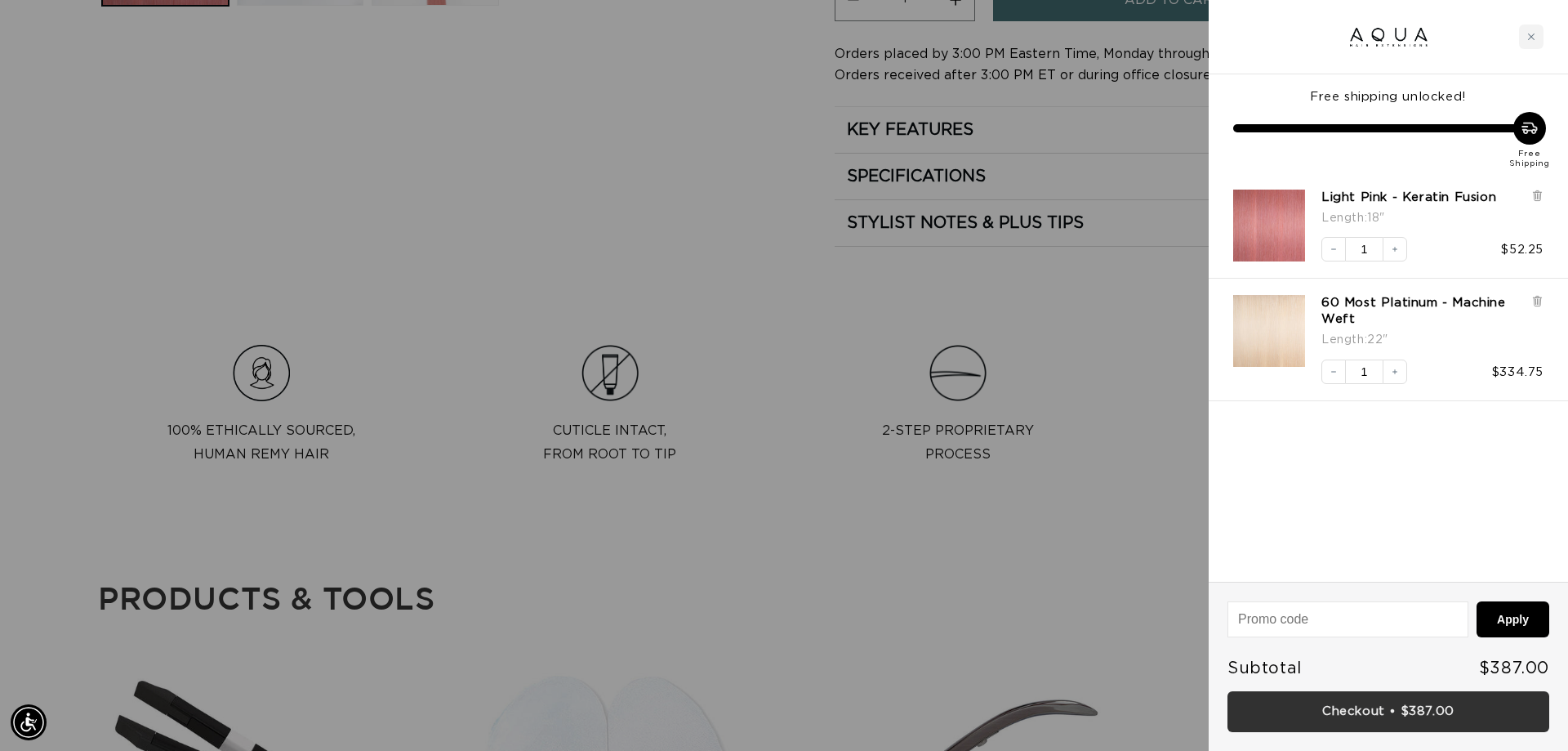 click on "Checkout • $387.00" at bounding box center [1388, 712] 